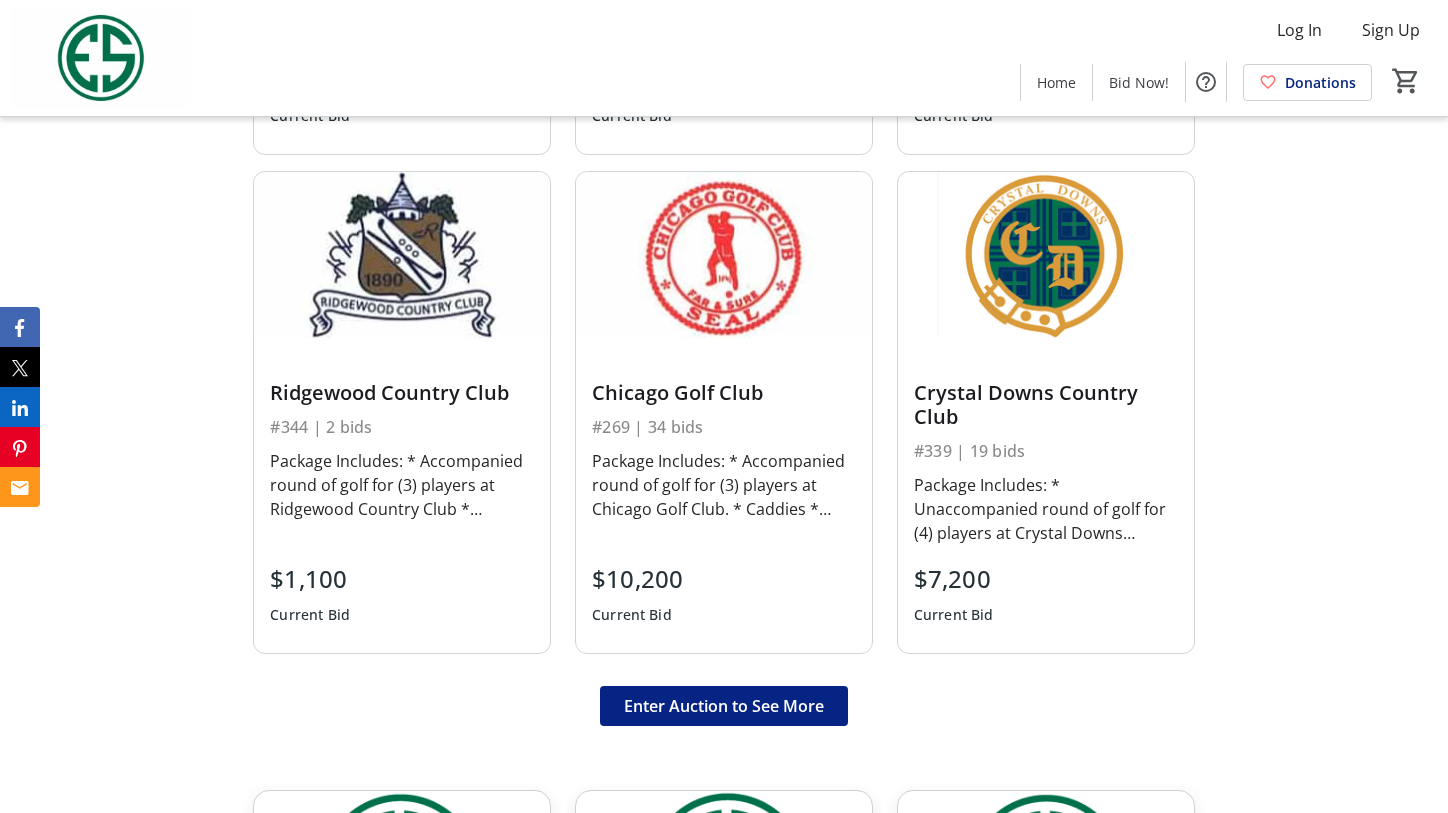 scroll, scrollTop: 1226, scrollLeft: 0, axis: vertical 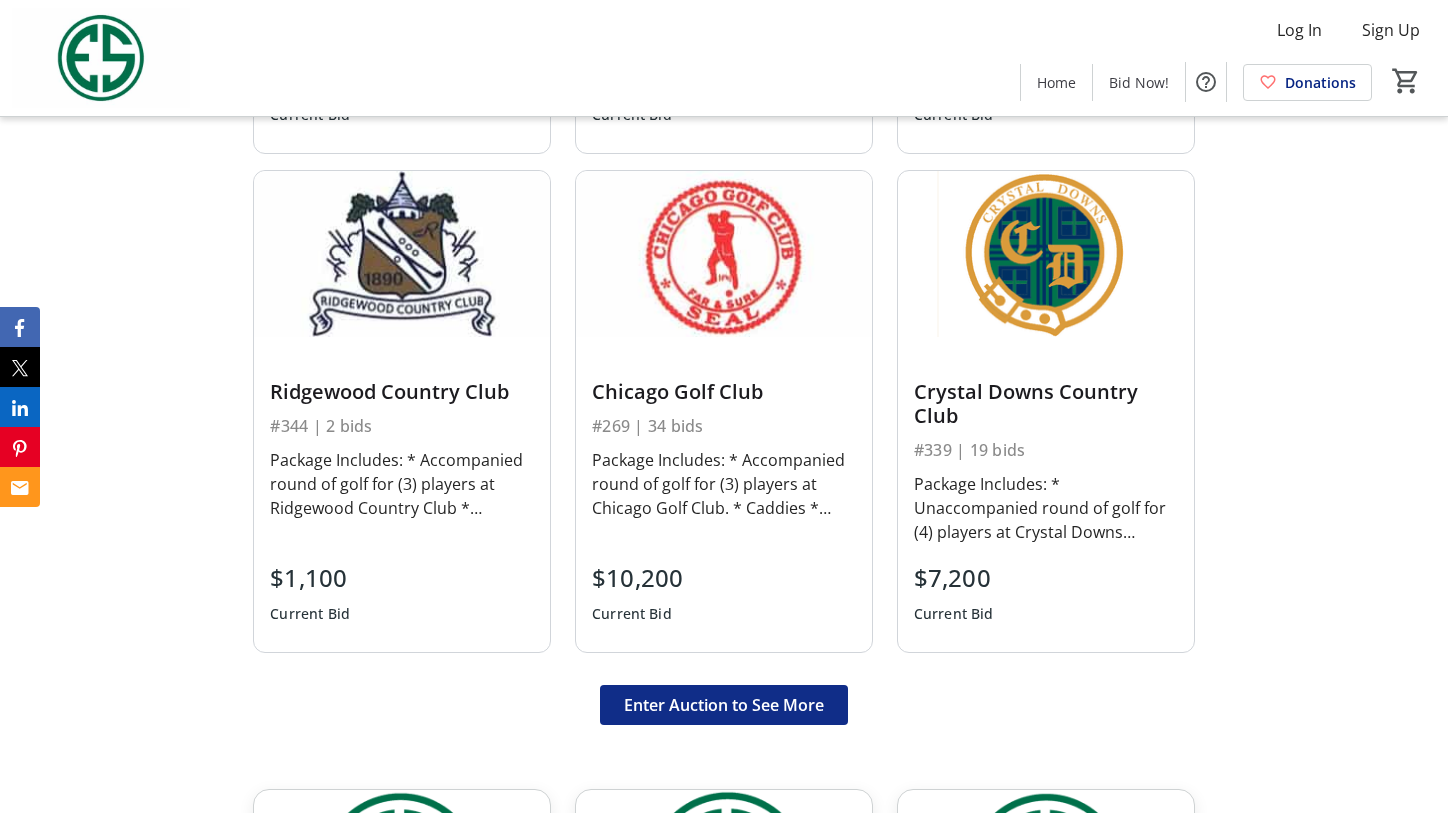 click on "Enter Auction to See More" at bounding box center (724, 705) 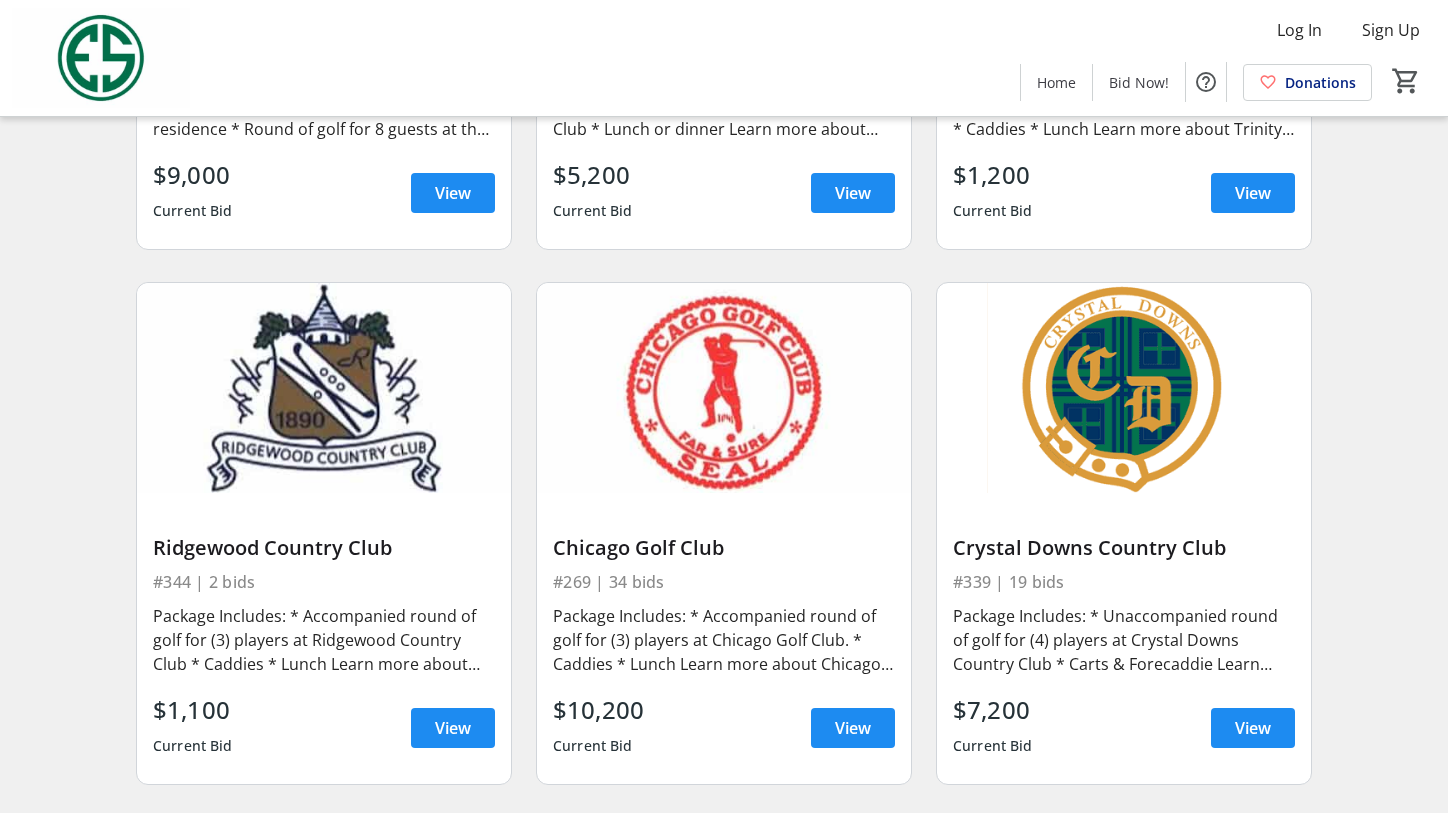 scroll, scrollTop: 553, scrollLeft: 0, axis: vertical 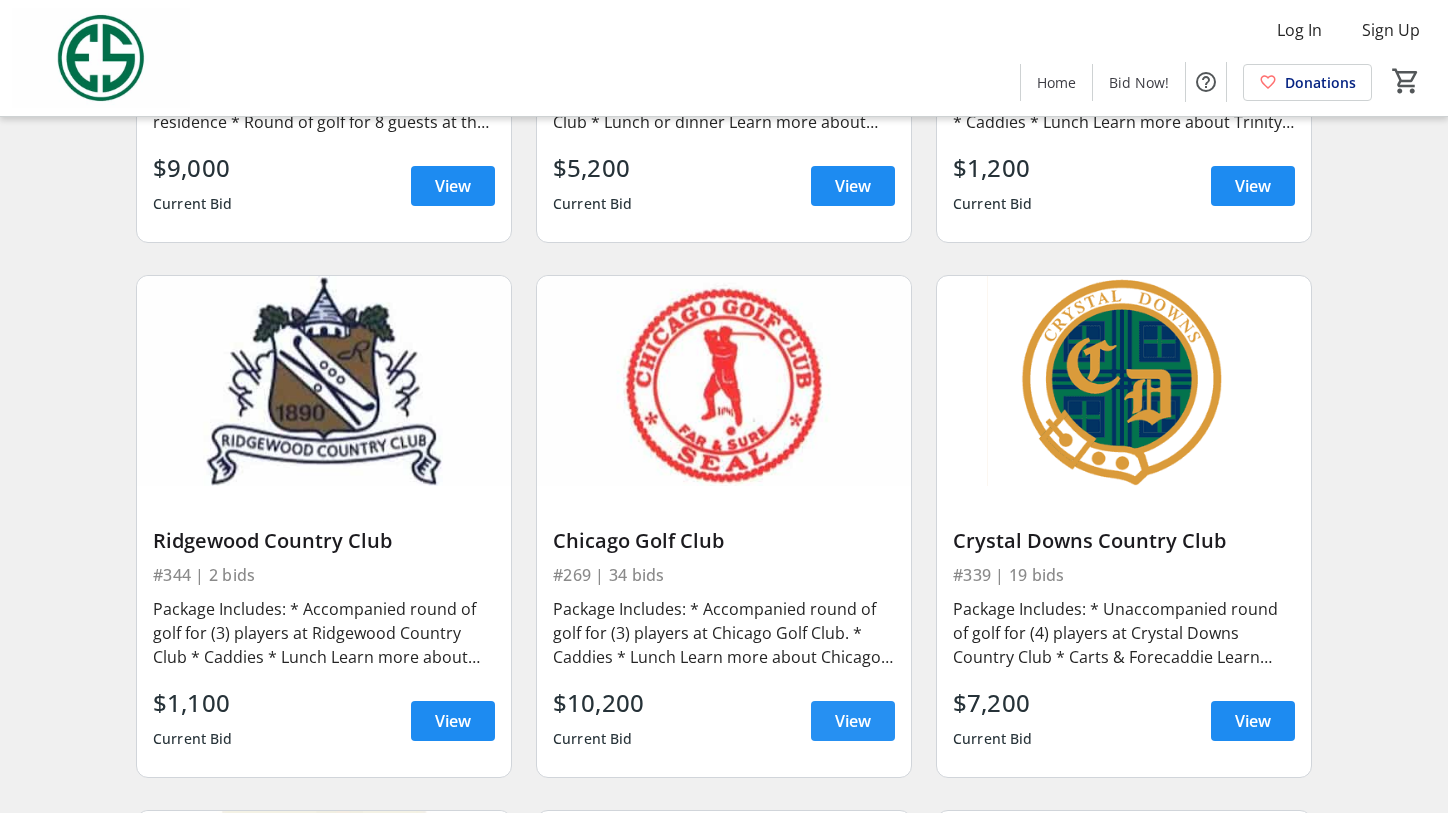 click on "View" at bounding box center [853, 721] 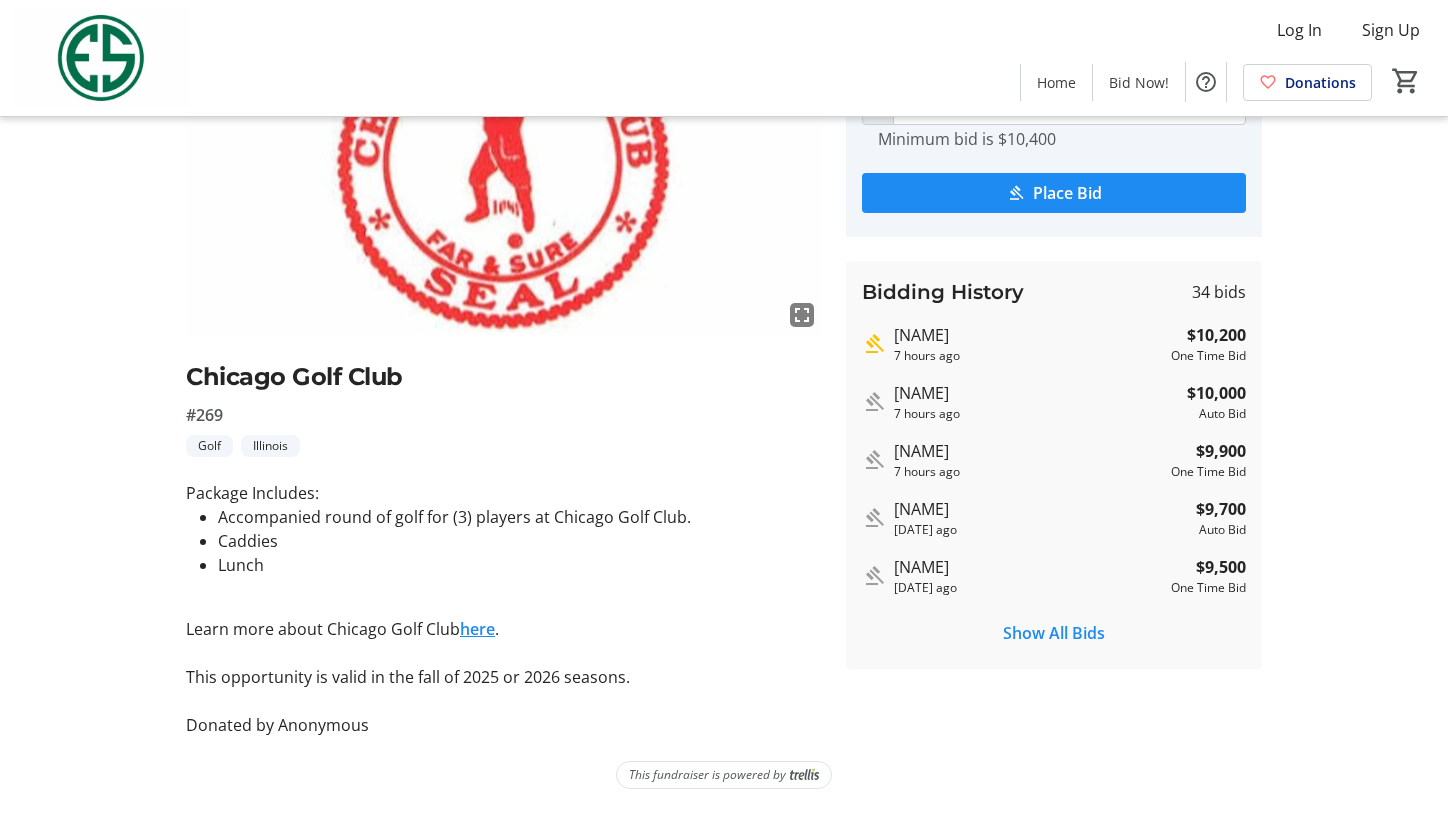 scroll, scrollTop: 212, scrollLeft: 0, axis: vertical 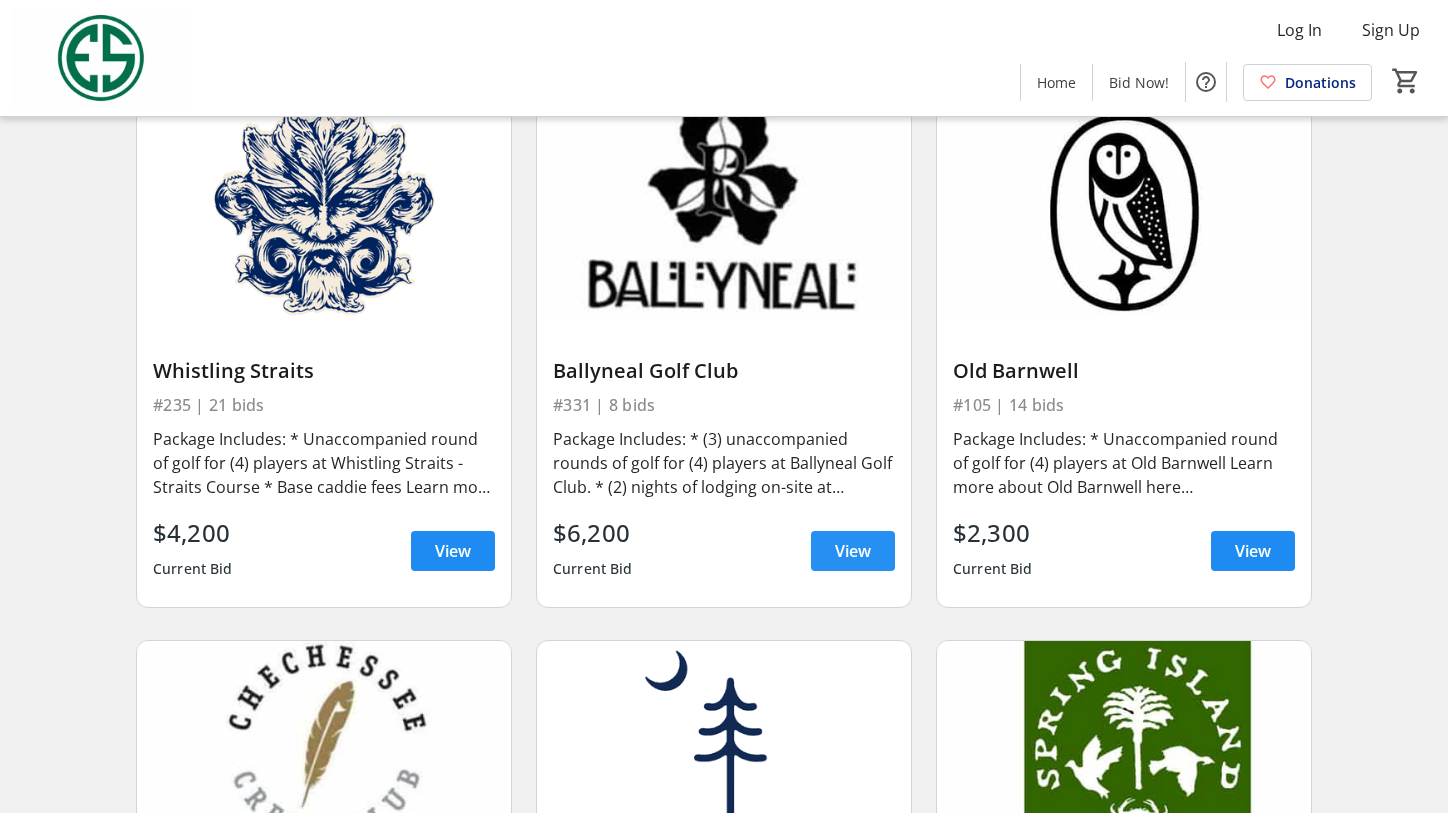 click on "View" at bounding box center [853, 551] 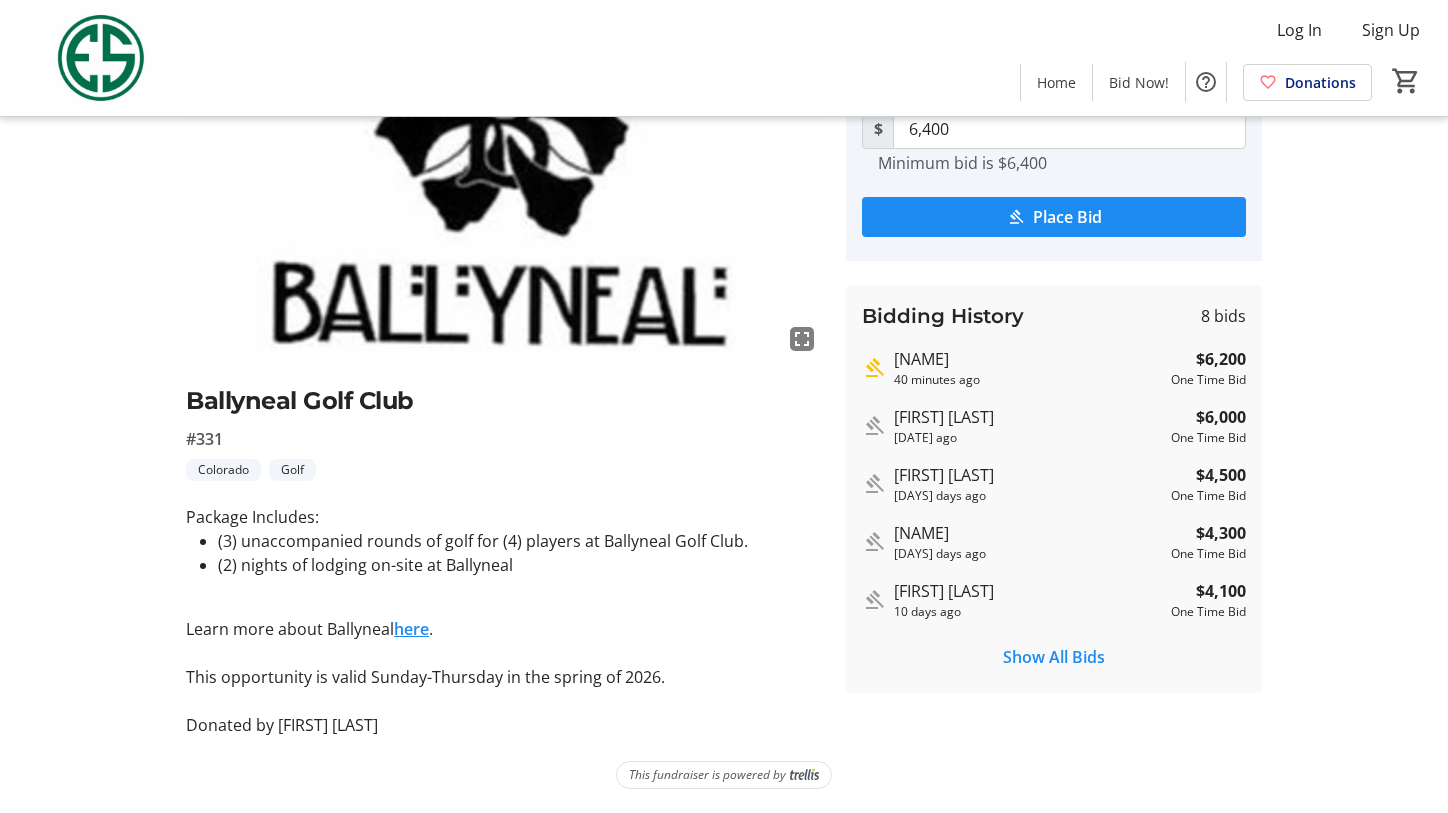 scroll, scrollTop: 188, scrollLeft: 0, axis: vertical 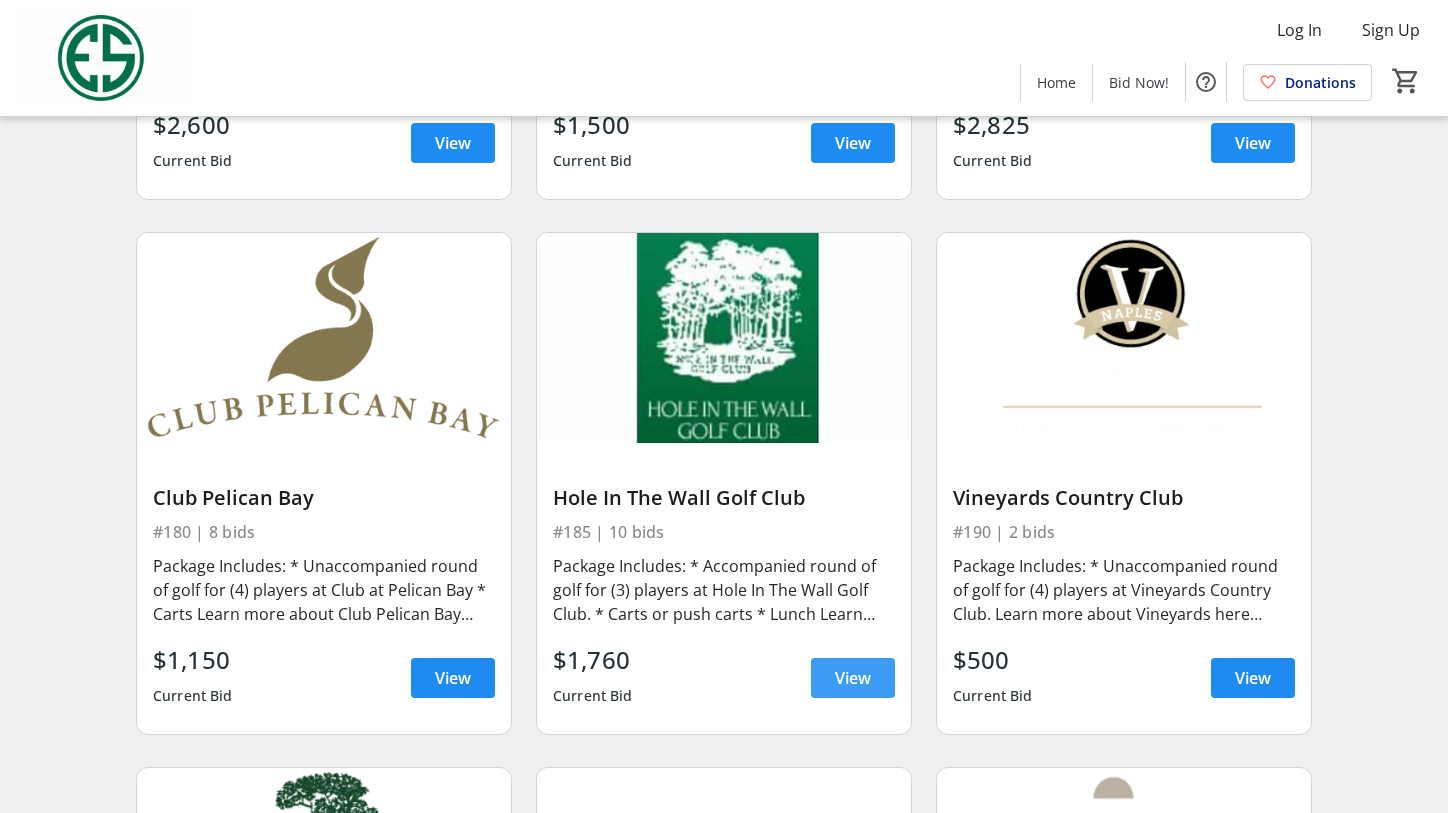 click on "View" at bounding box center (853, 678) 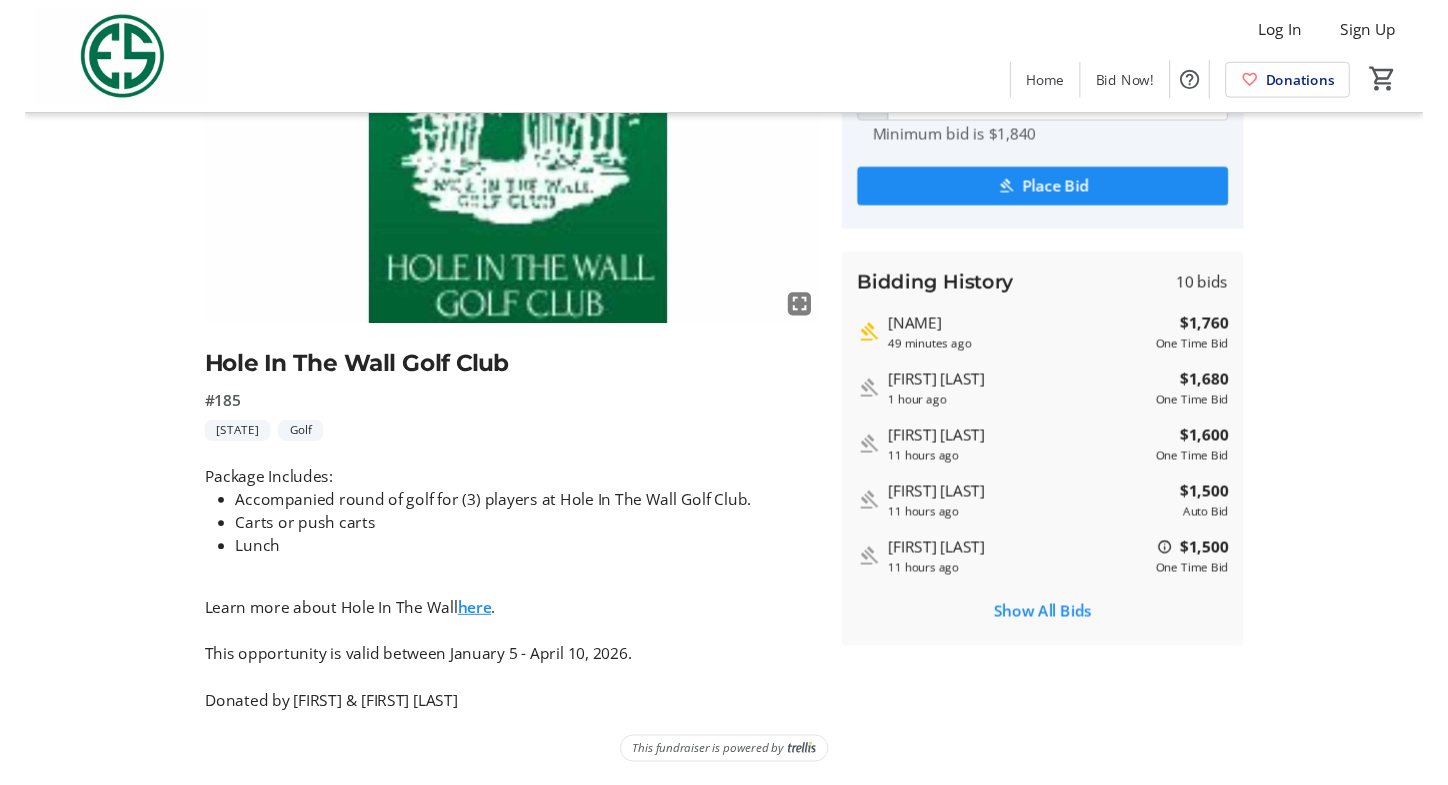 scroll, scrollTop: 212, scrollLeft: 0, axis: vertical 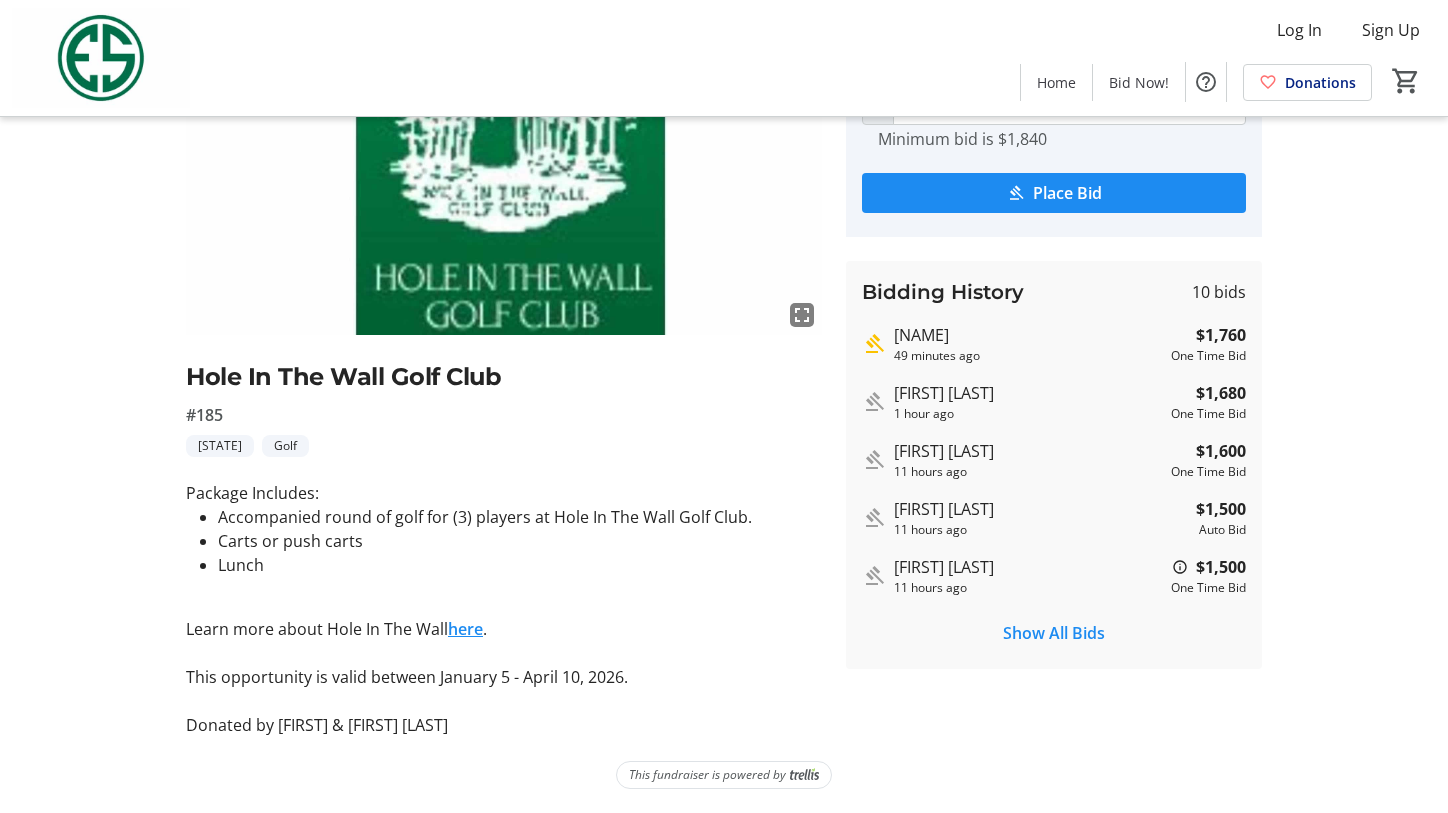 click on "here" 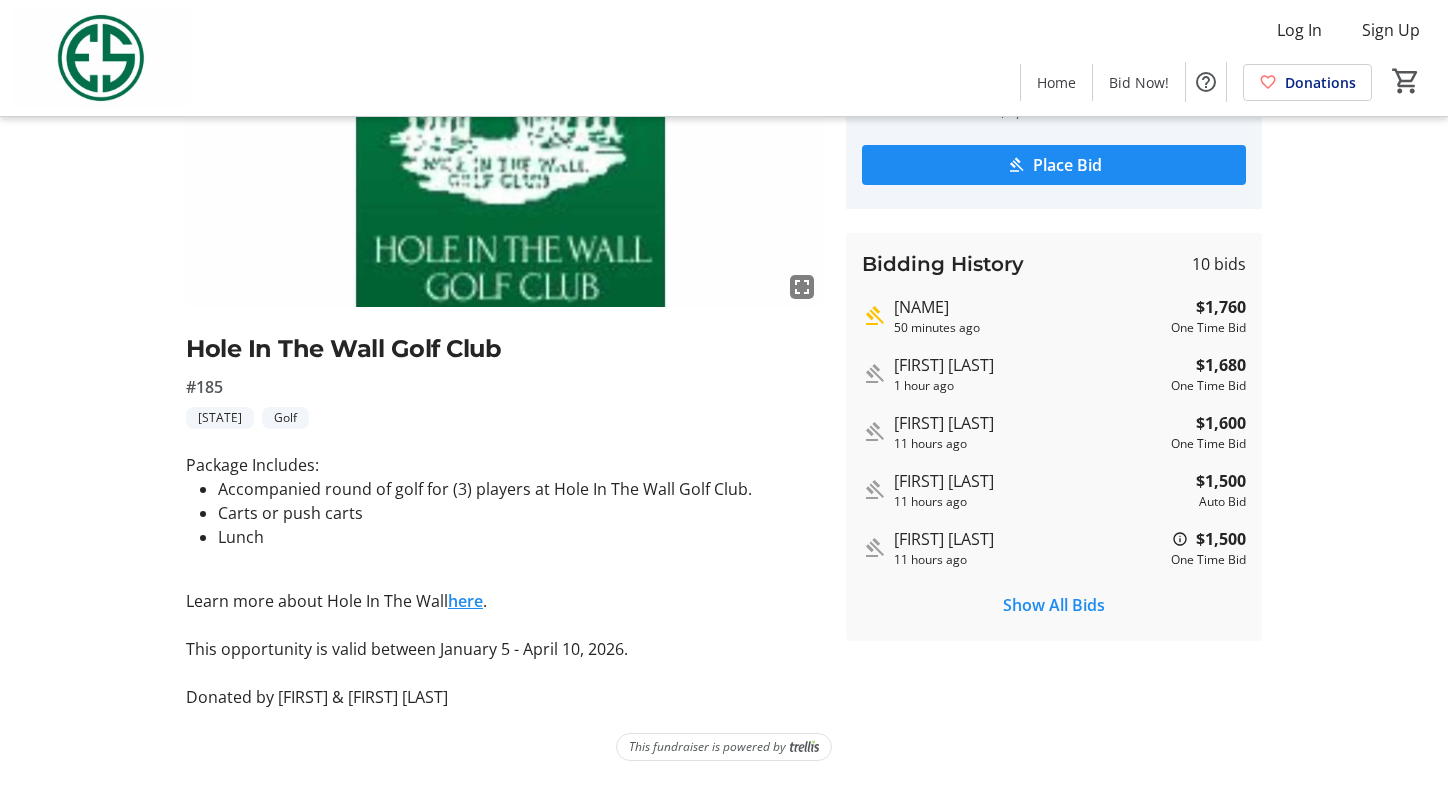 scroll, scrollTop: 240, scrollLeft: 0, axis: vertical 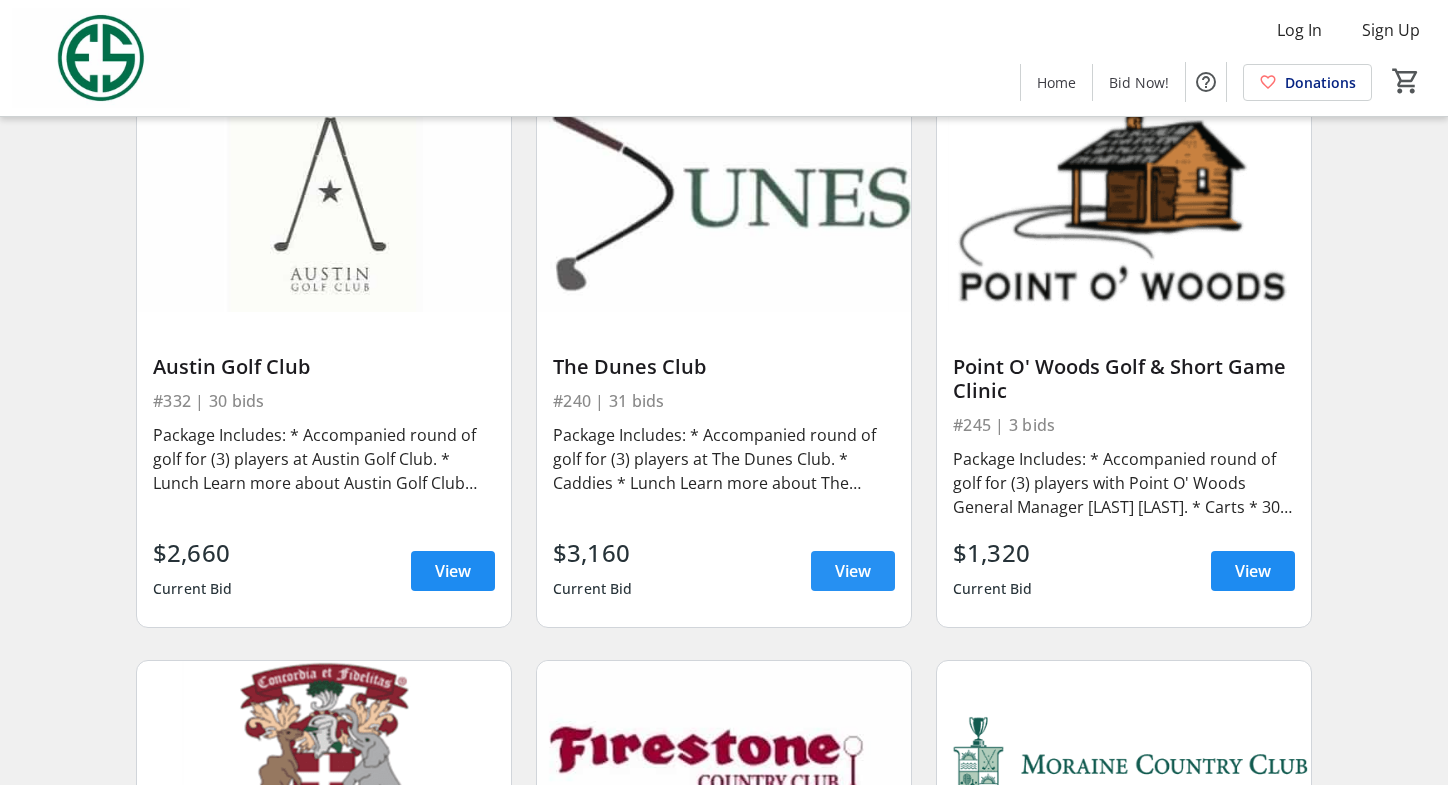click on "View" at bounding box center [853, 571] 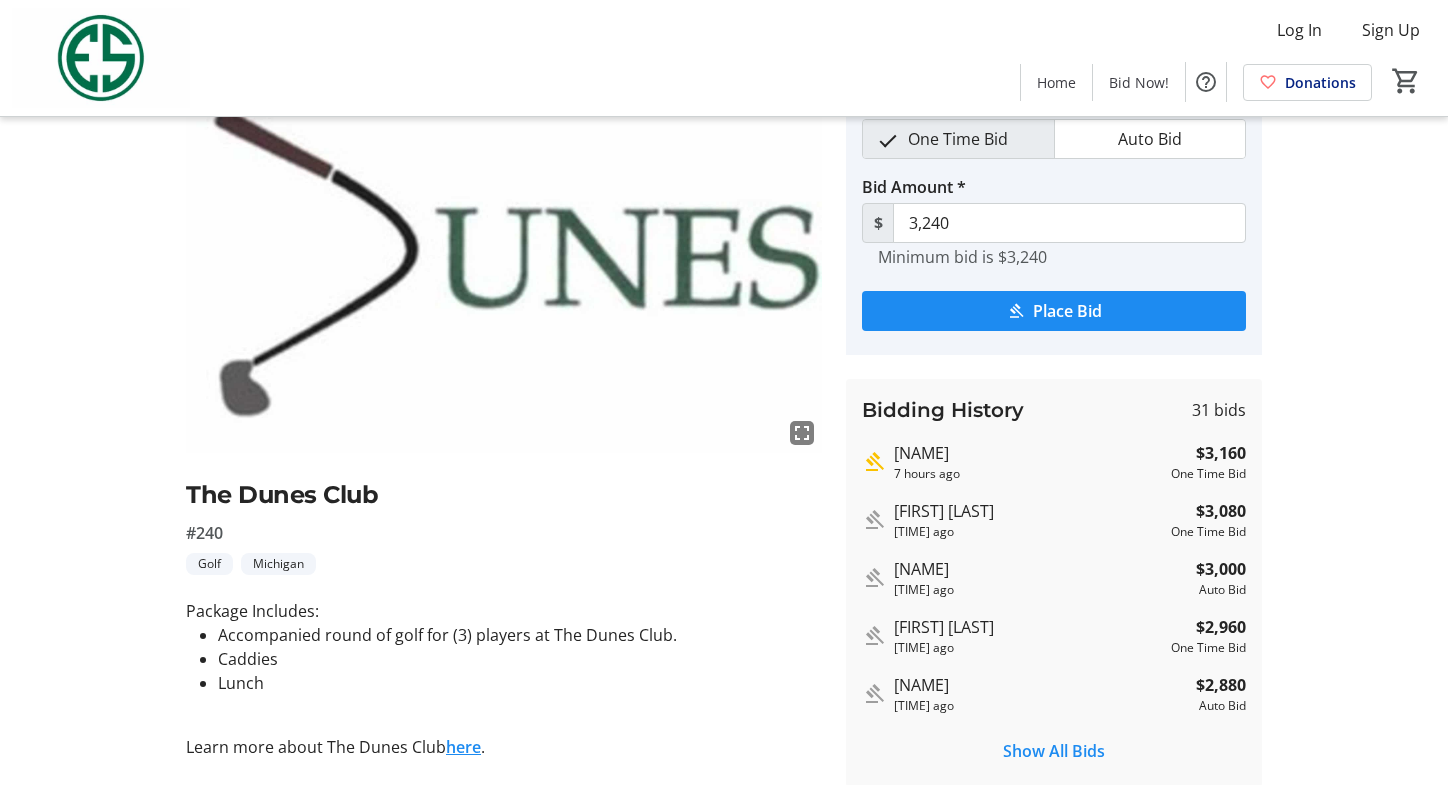 scroll, scrollTop: 97, scrollLeft: 0, axis: vertical 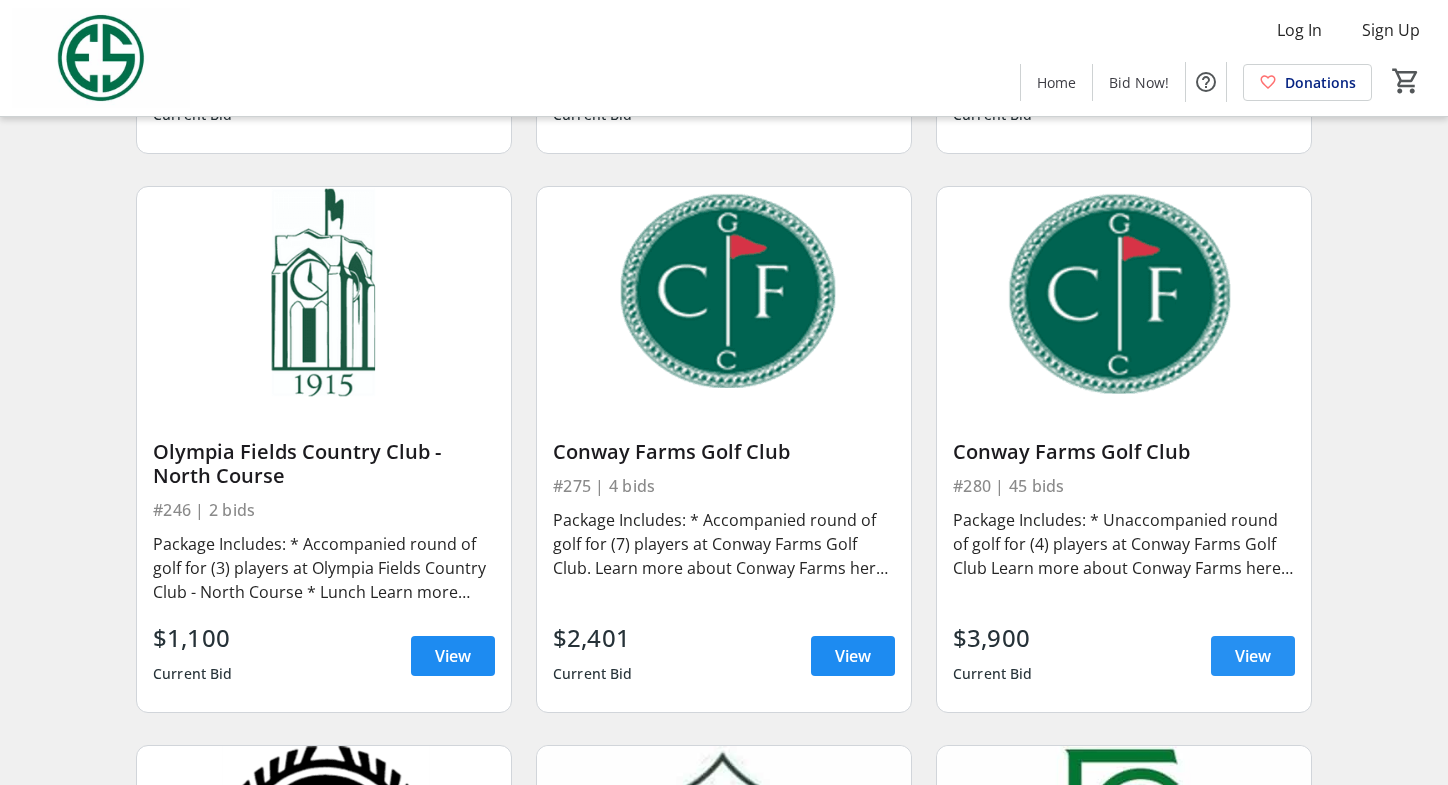click on "View" at bounding box center [1253, 656] 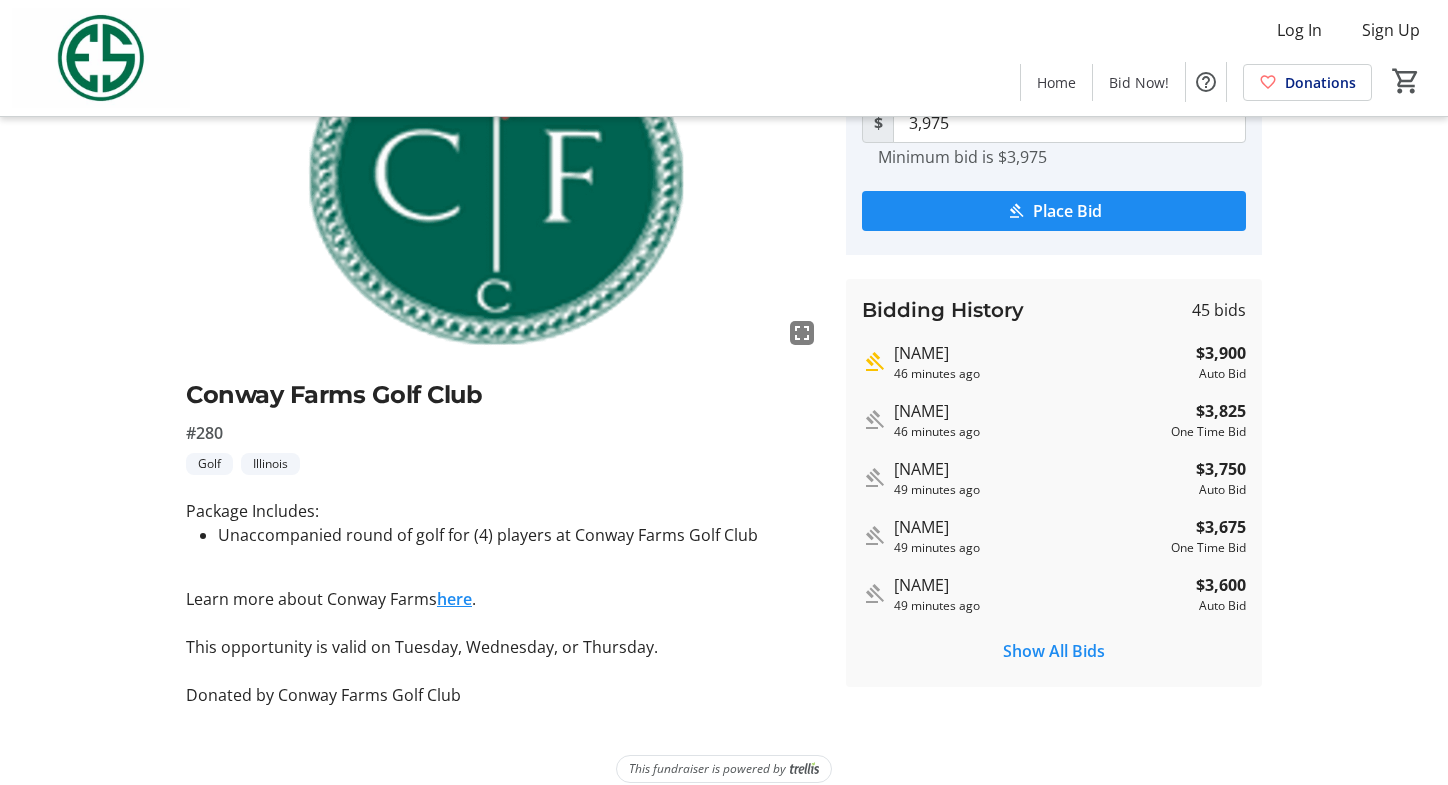 scroll, scrollTop: 200, scrollLeft: 0, axis: vertical 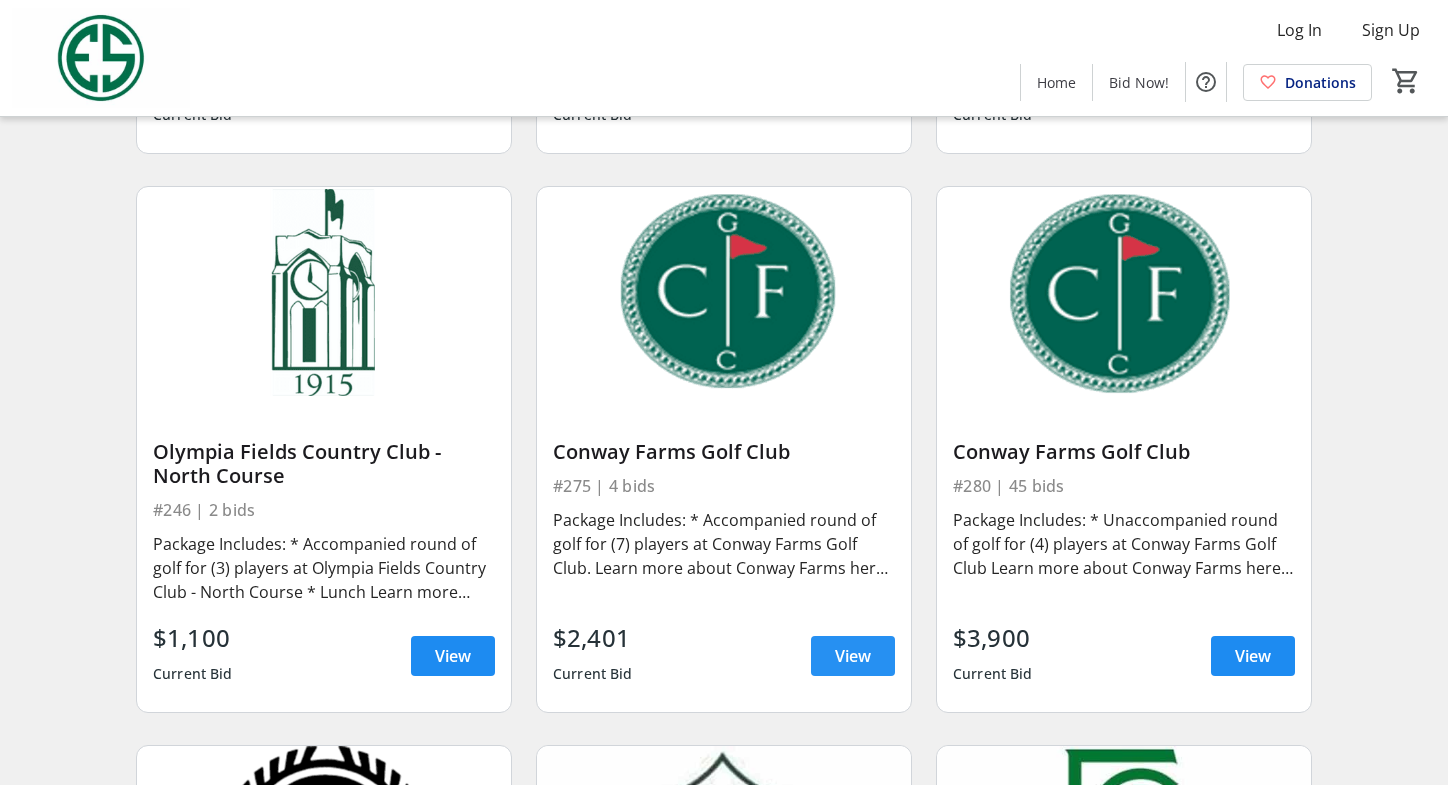 click on "View" at bounding box center (853, 656) 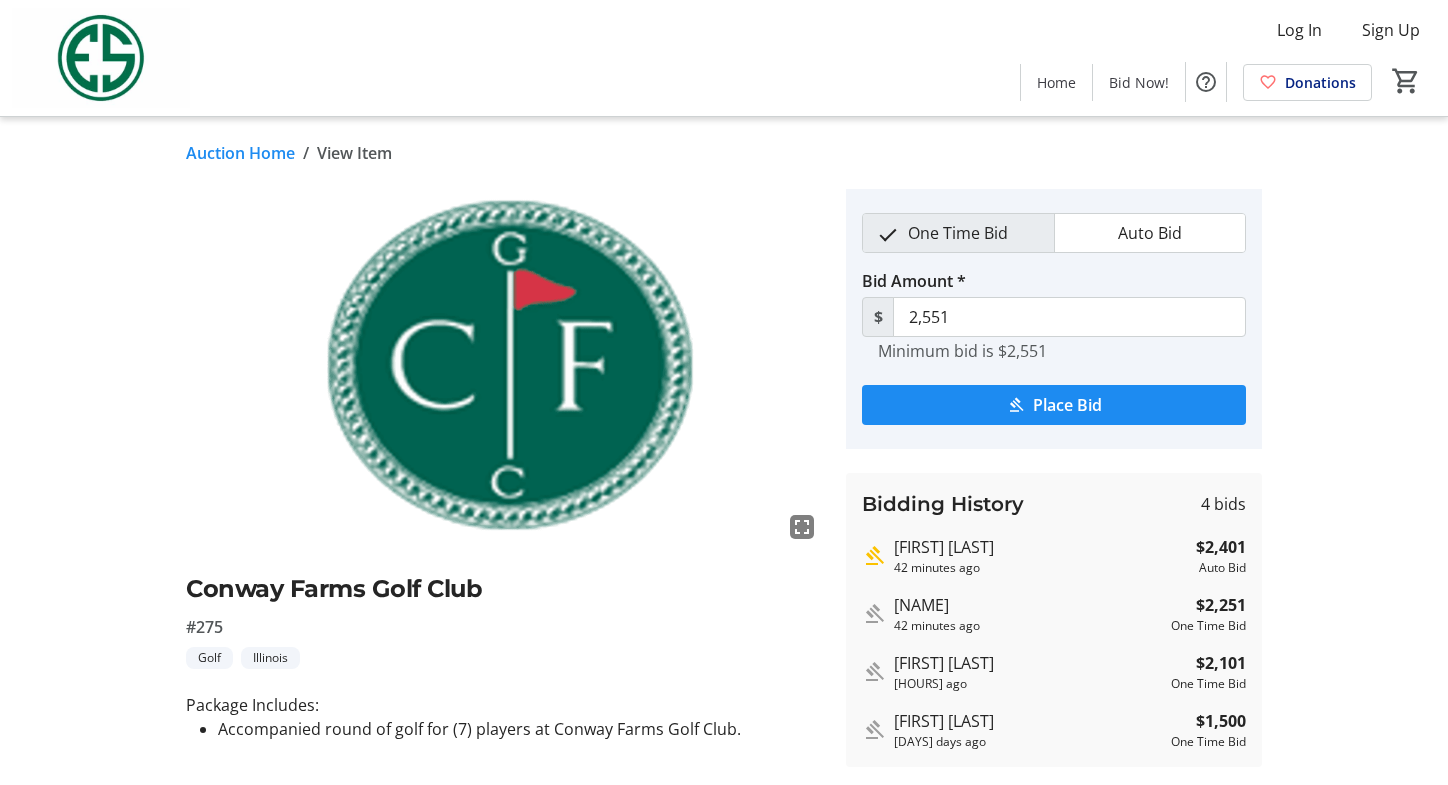 scroll, scrollTop: 0, scrollLeft: 0, axis: both 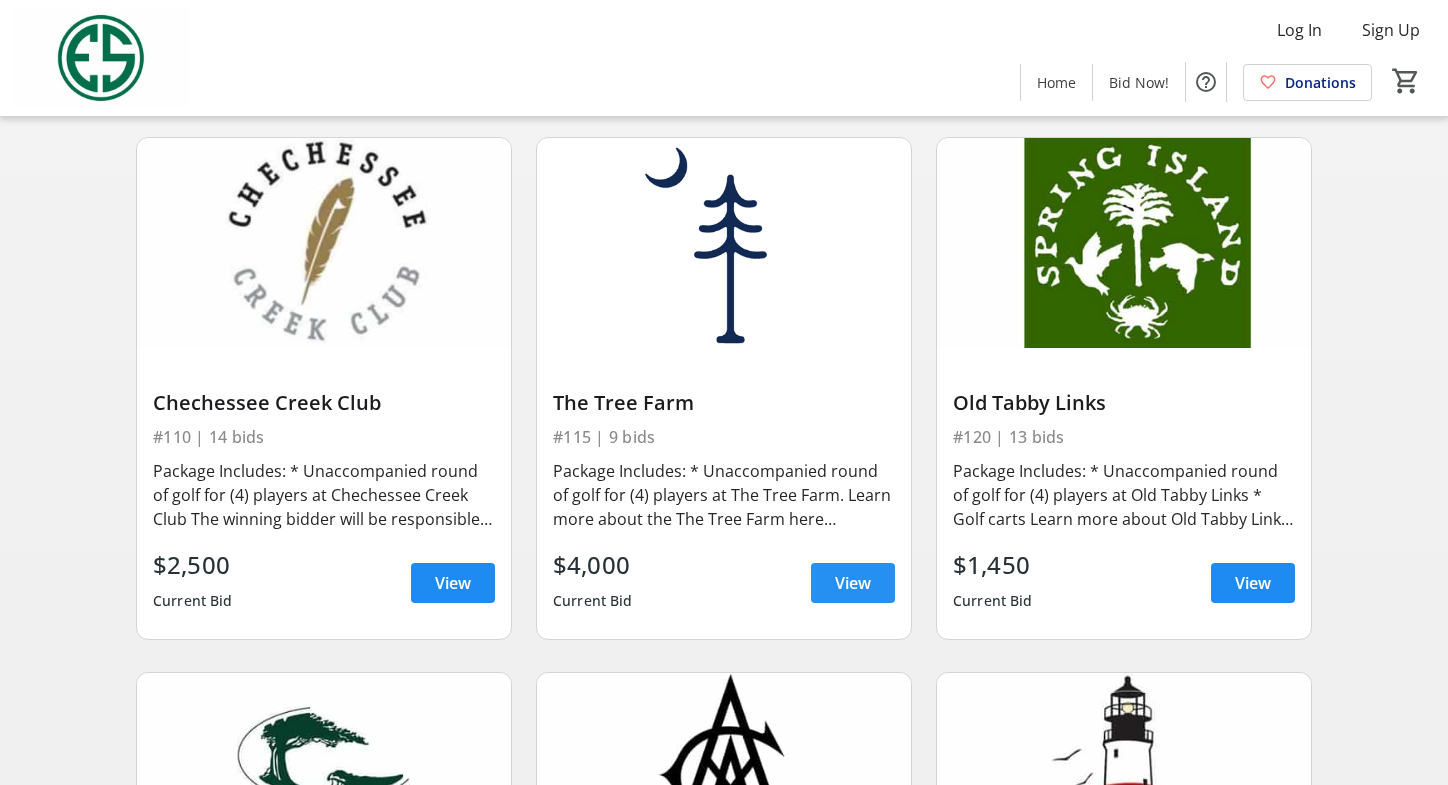 click at bounding box center [853, 583] 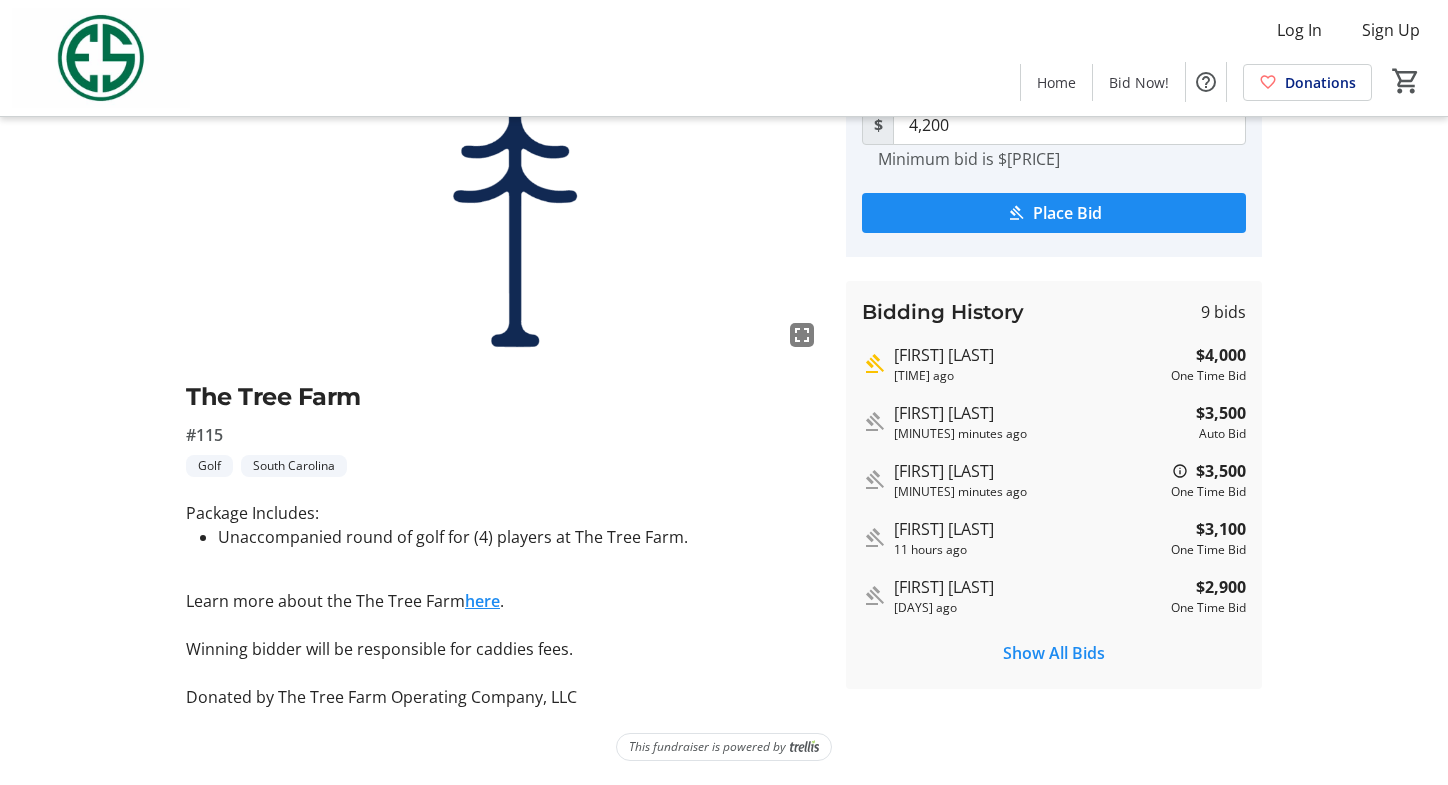 scroll, scrollTop: 192, scrollLeft: 0, axis: vertical 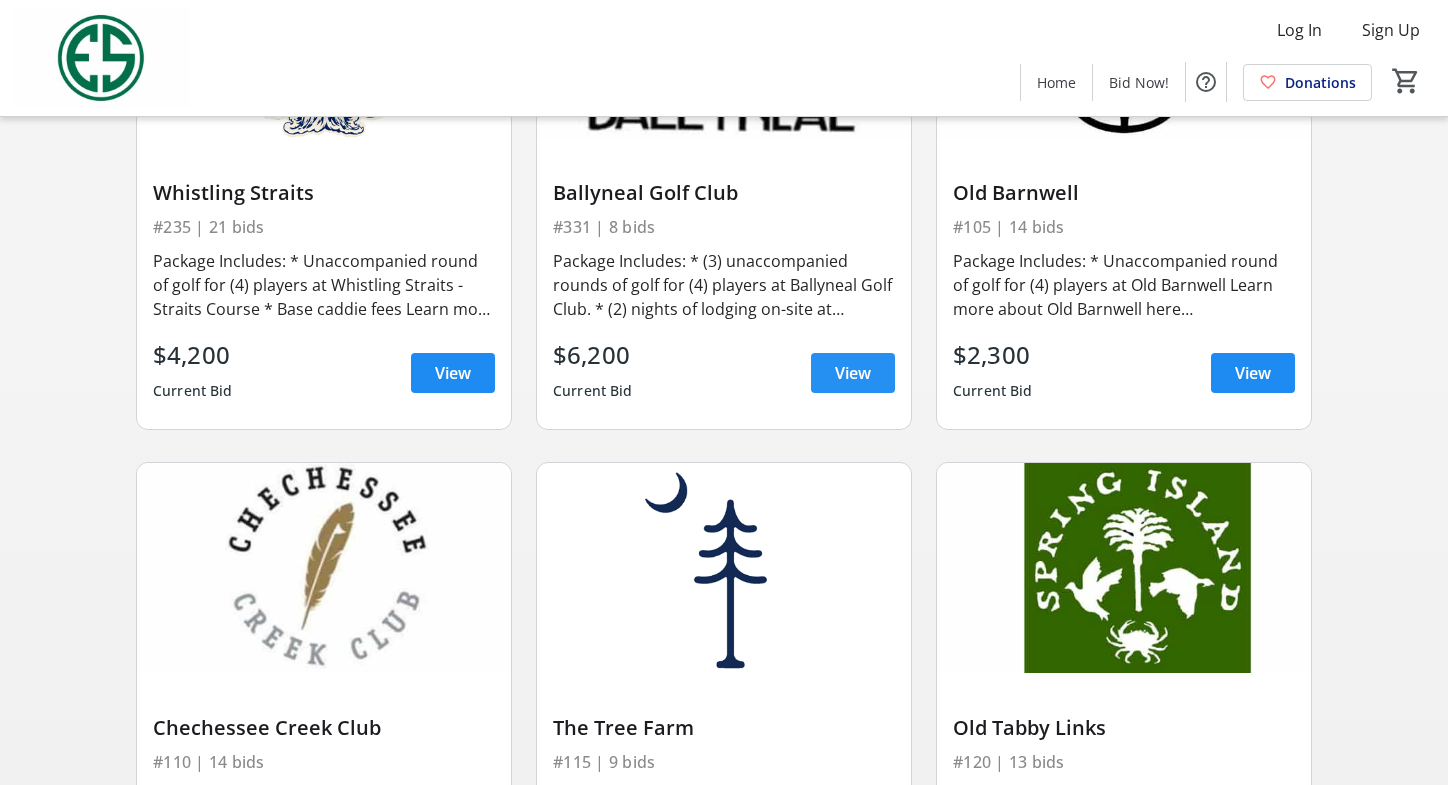 click on "View" at bounding box center (853, 373) 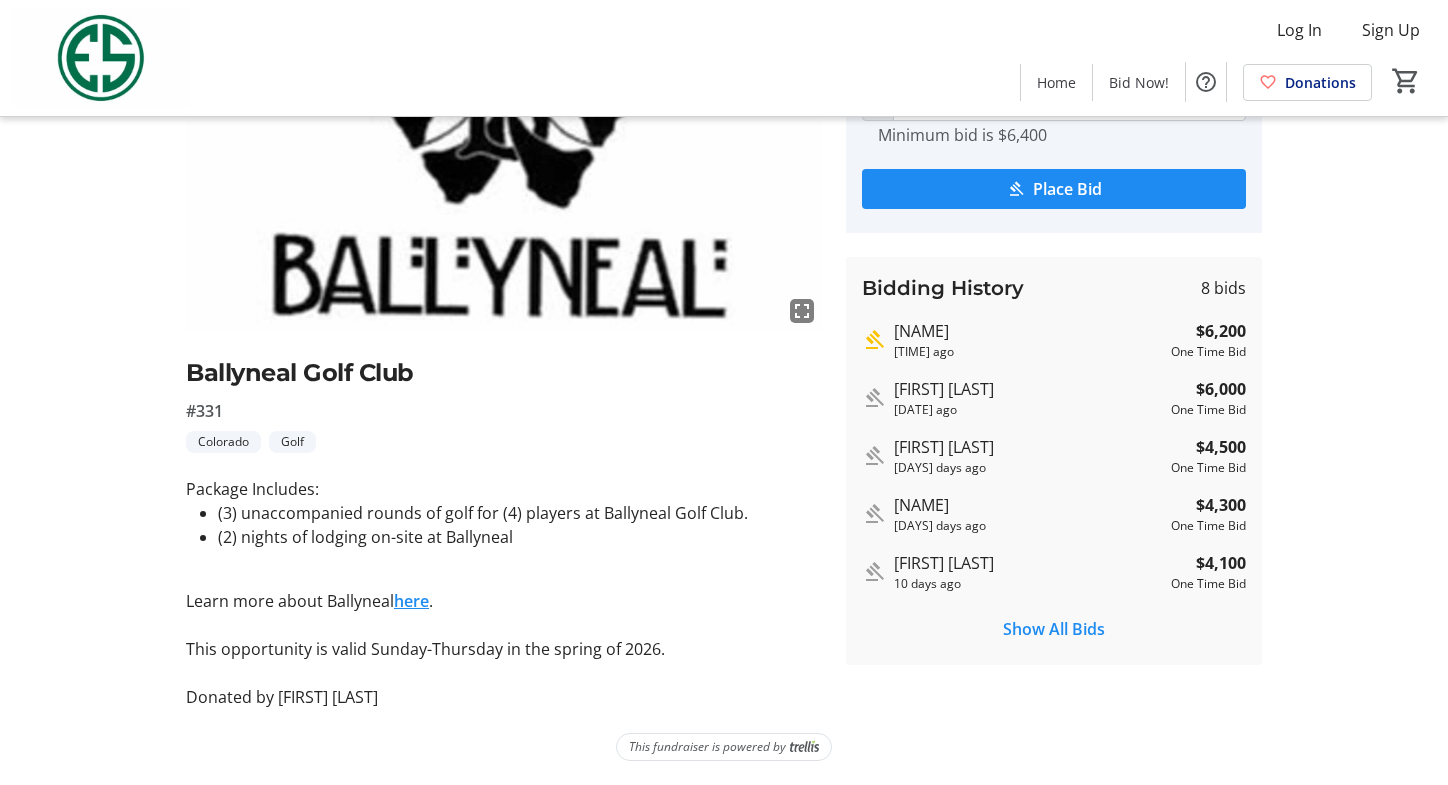 scroll, scrollTop: 216, scrollLeft: 0, axis: vertical 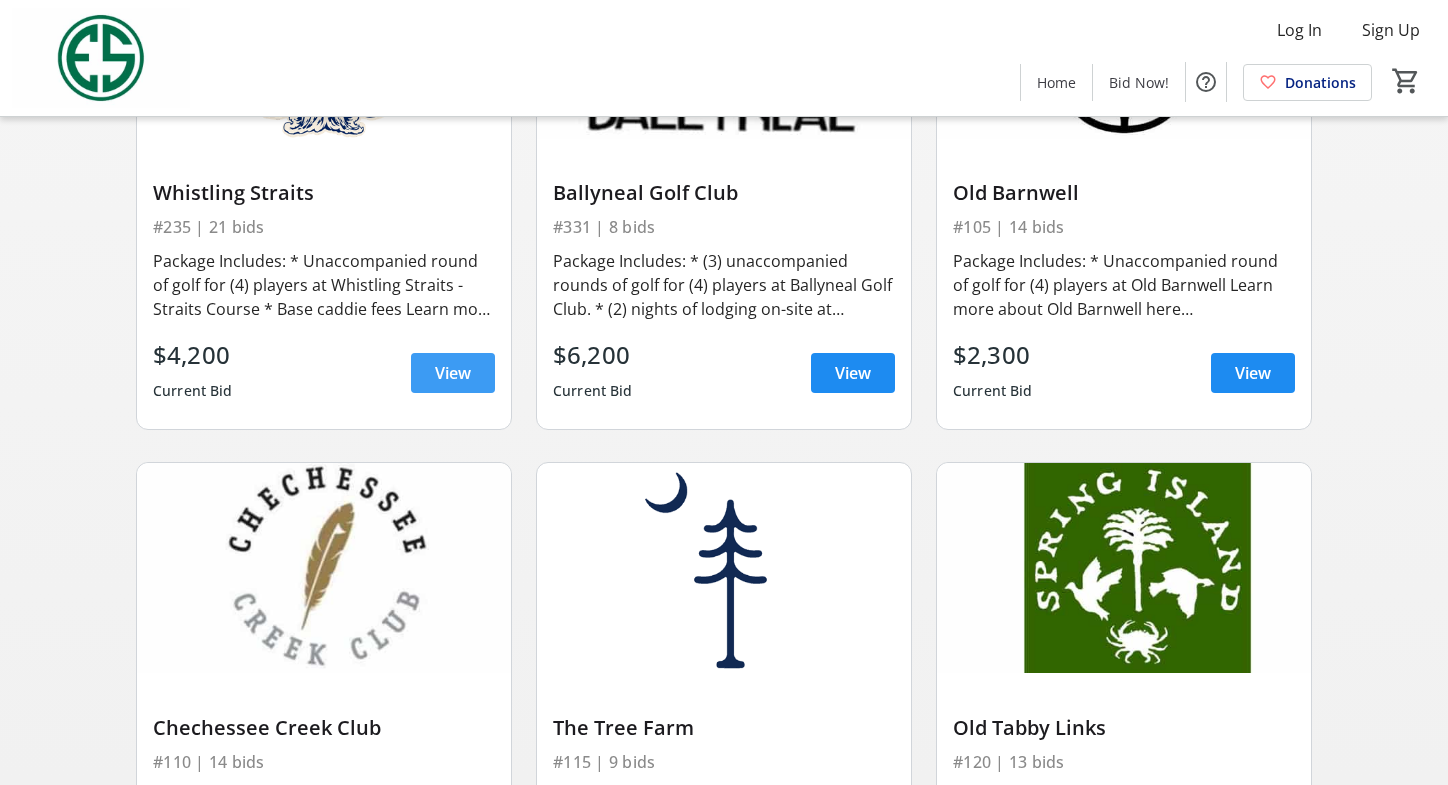 click on "View" at bounding box center (453, 373) 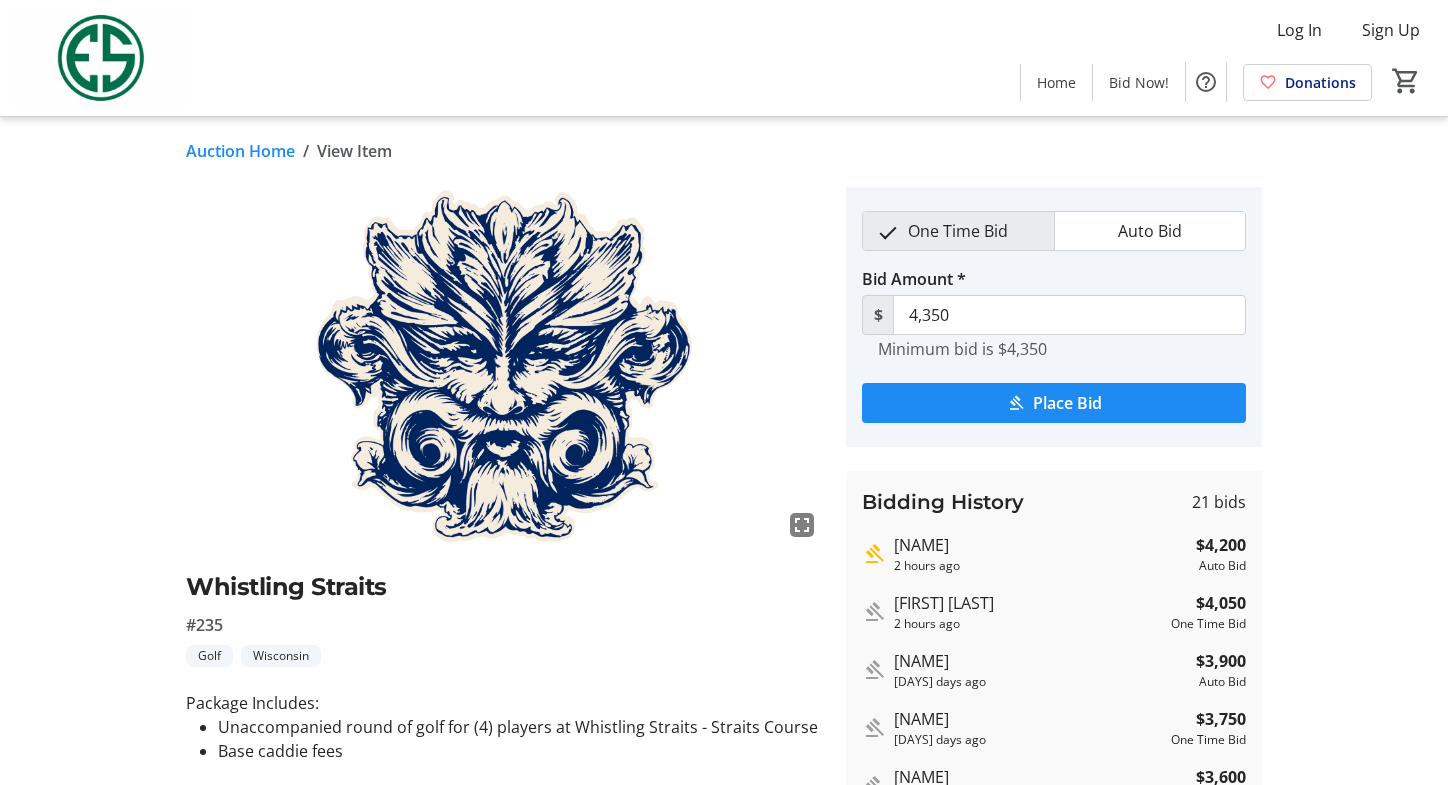 scroll, scrollTop: 0, scrollLeft: 0, axis: both 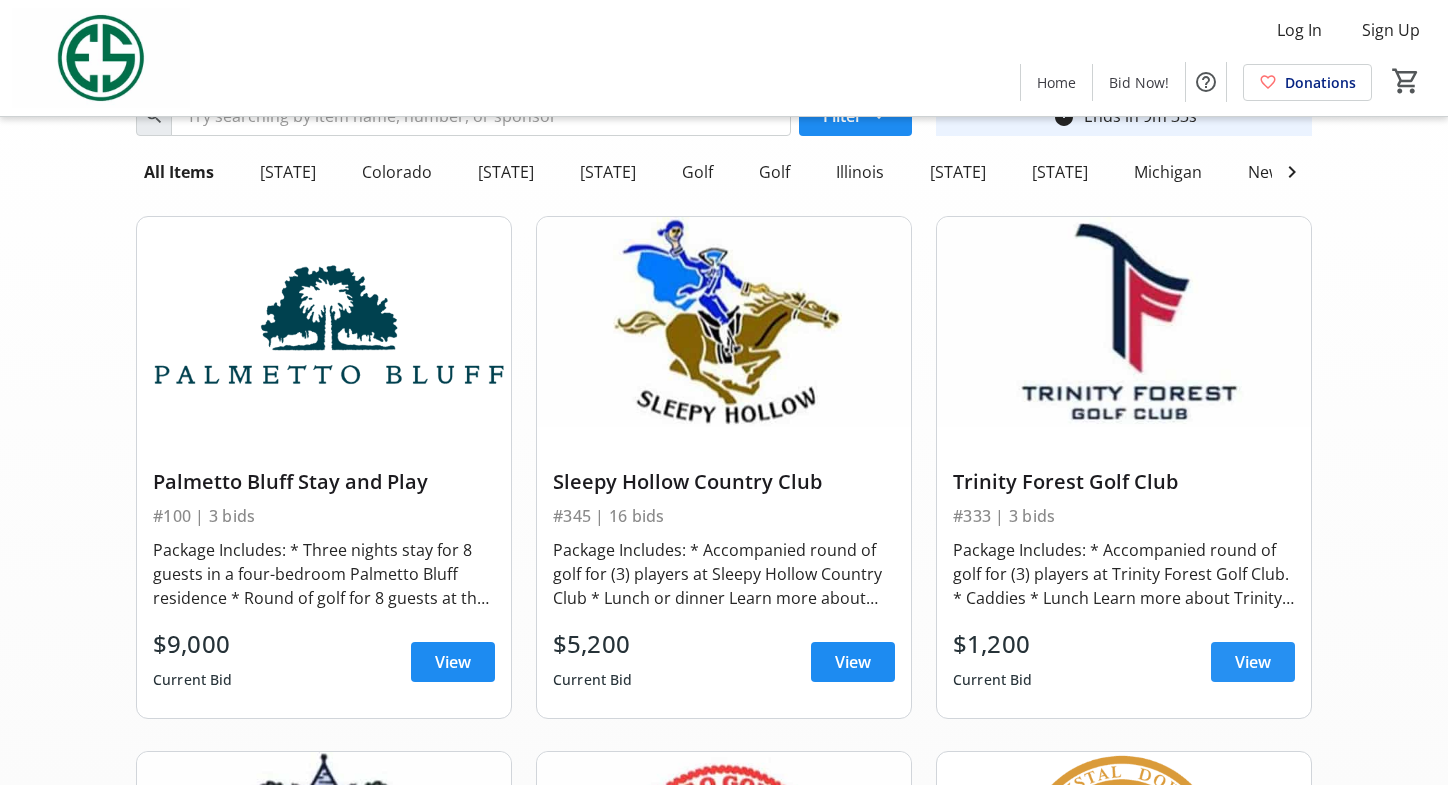 click on "View" at bounding box center [1253, 662] 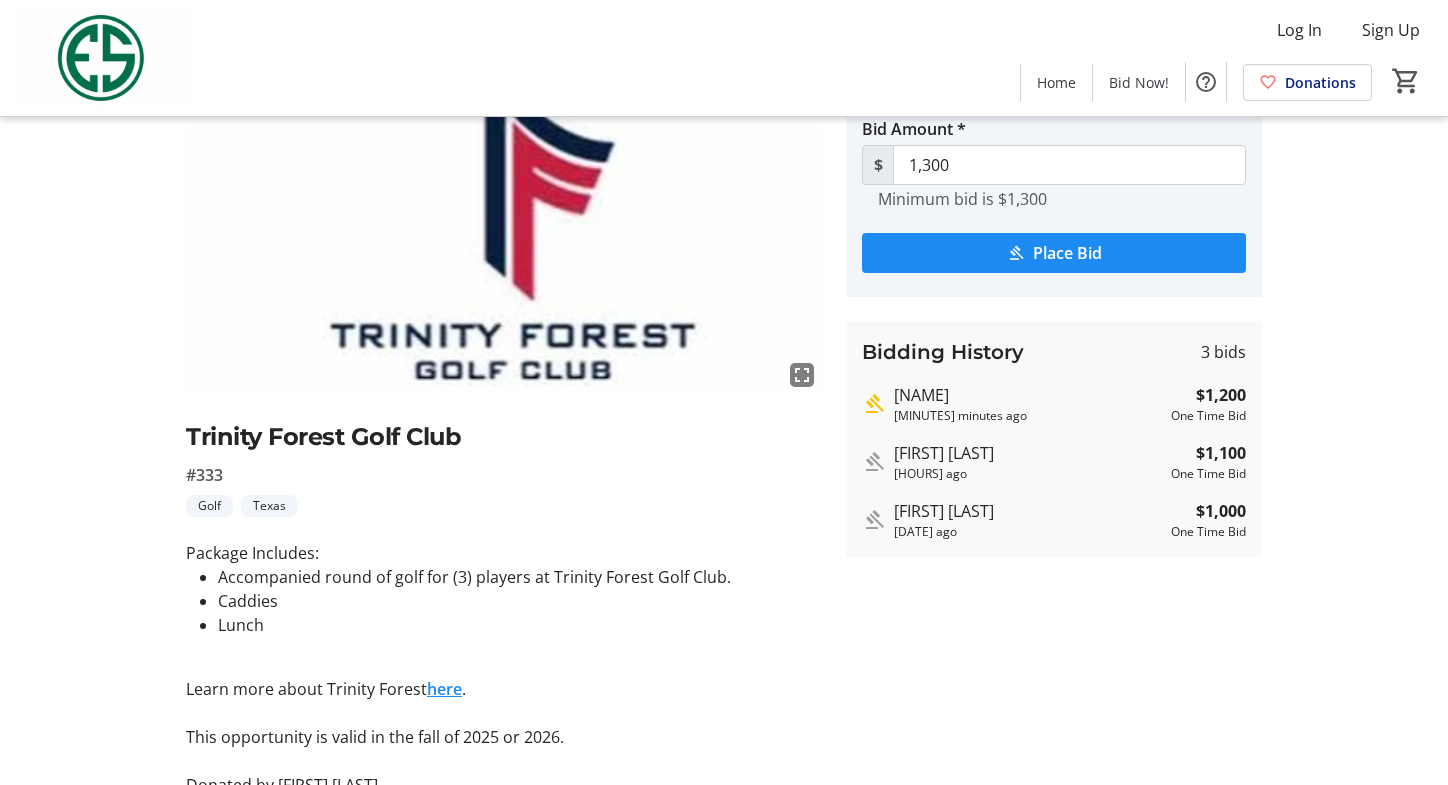 scroll, scrollTop: 155, scrollLeft: 0, axis: vertical 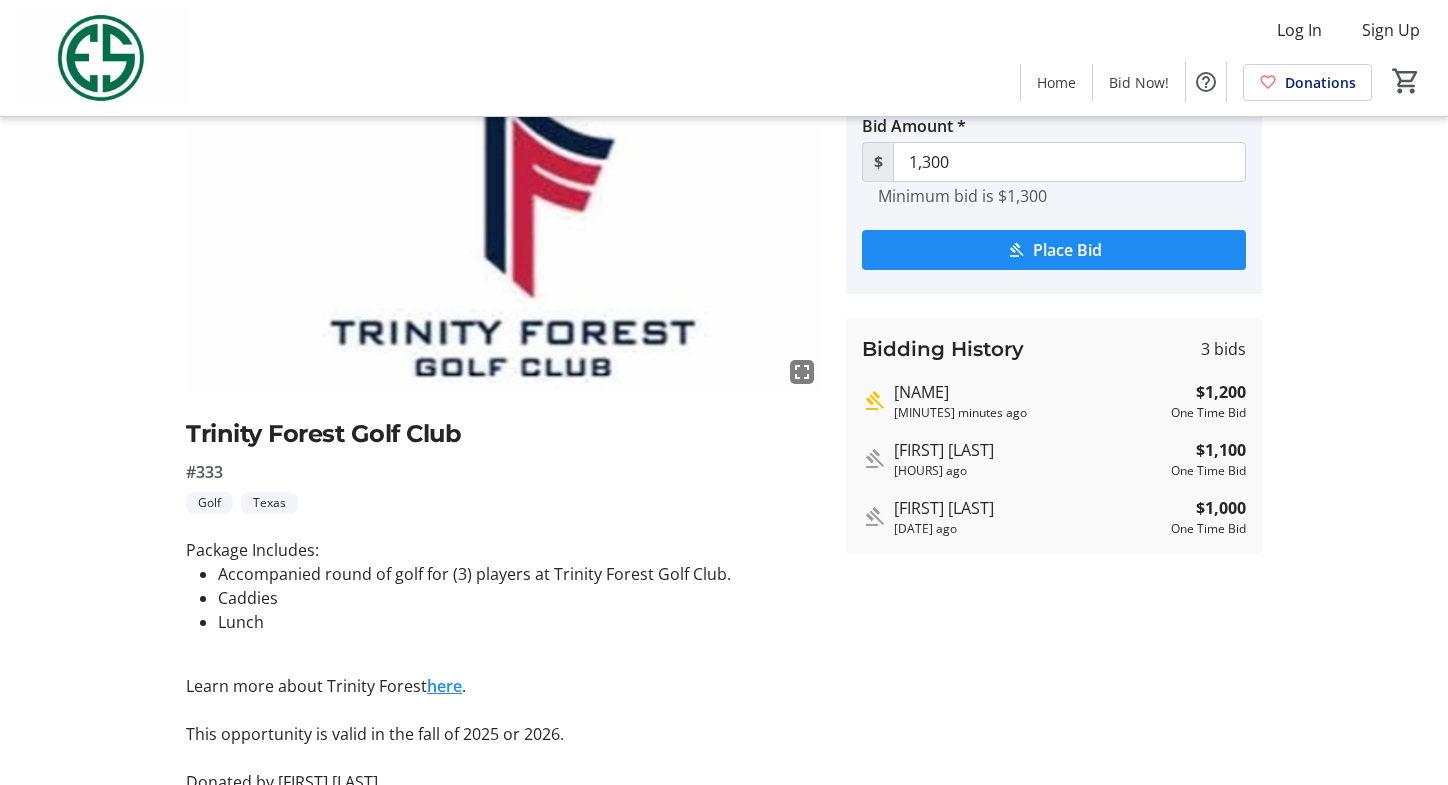 click on "here" 